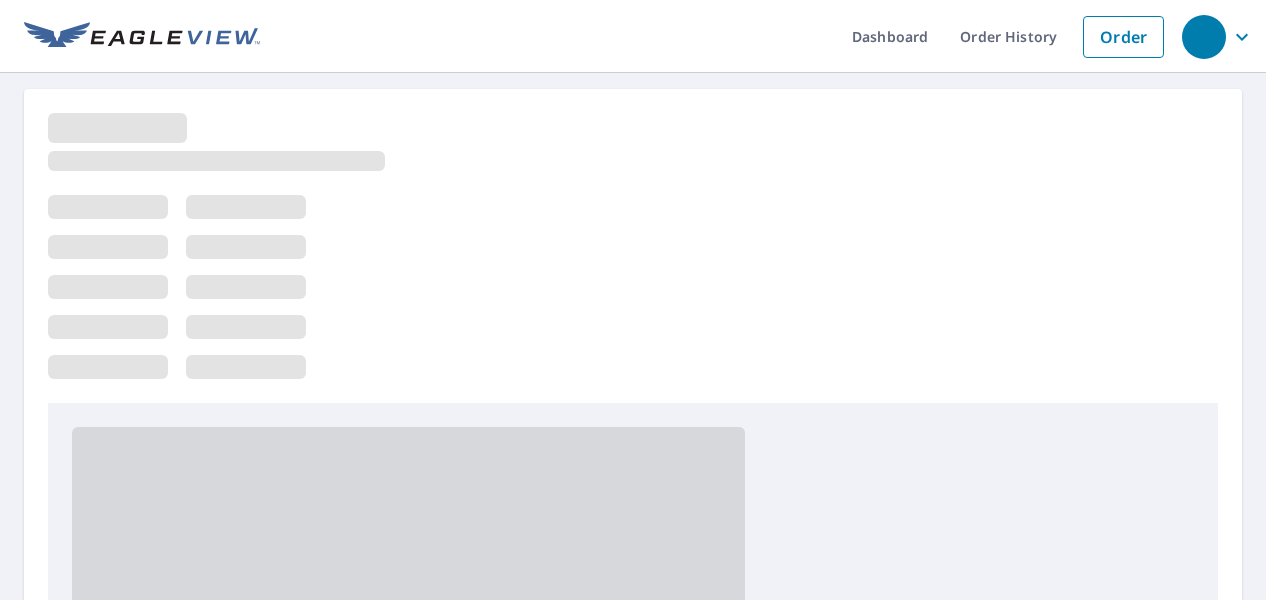 scroll, scrollTop: 0, scrollLeft: 0, axis: both 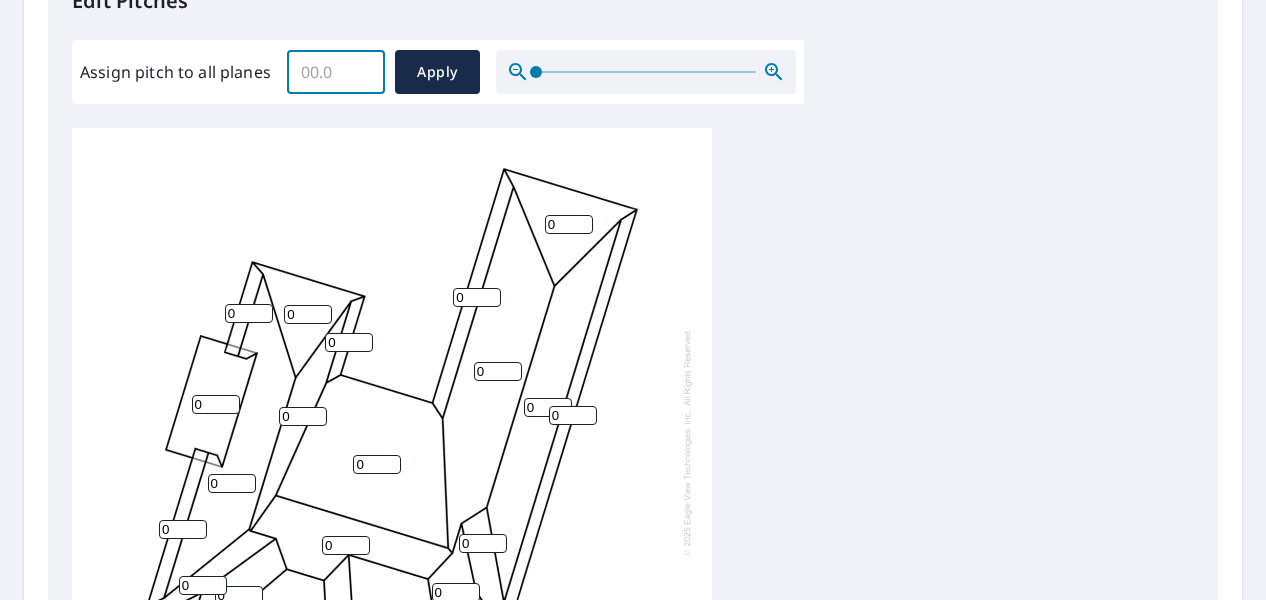 click on "Assign pitch to all planes" at bounding box center (336, 72) 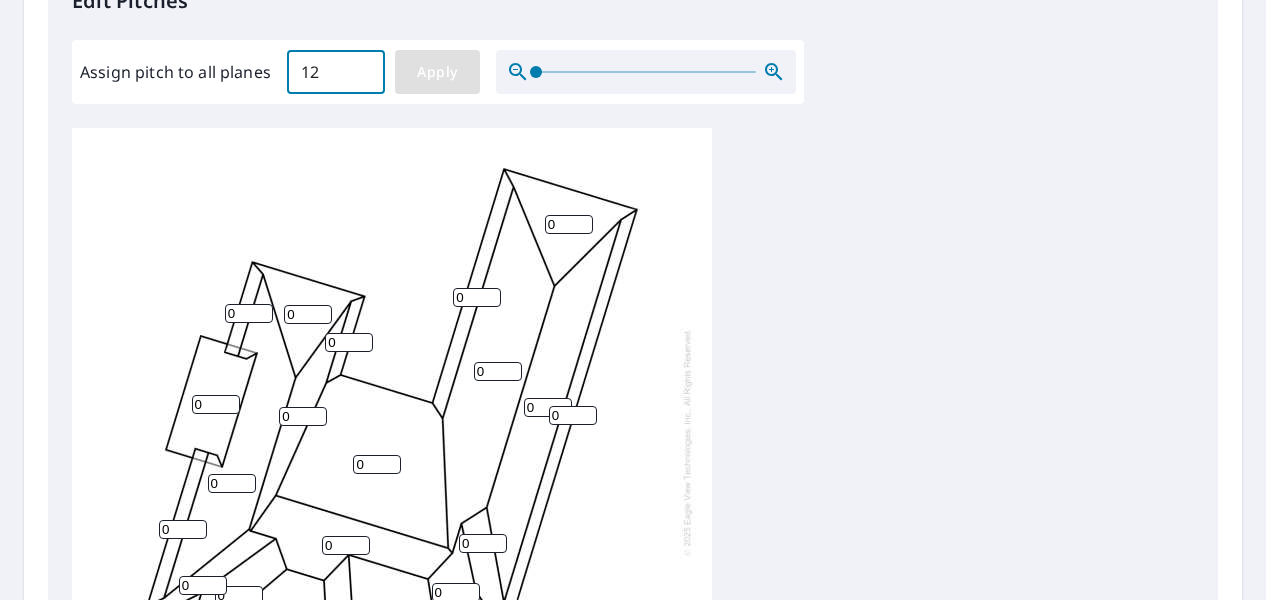 type on "12" 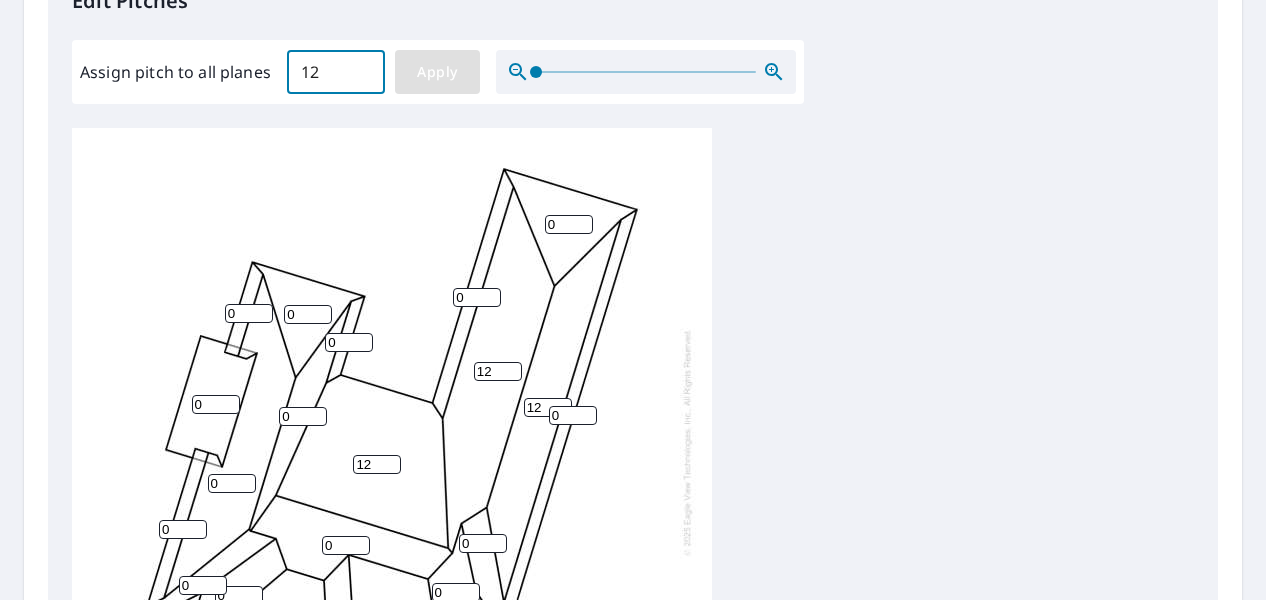 type on "12" 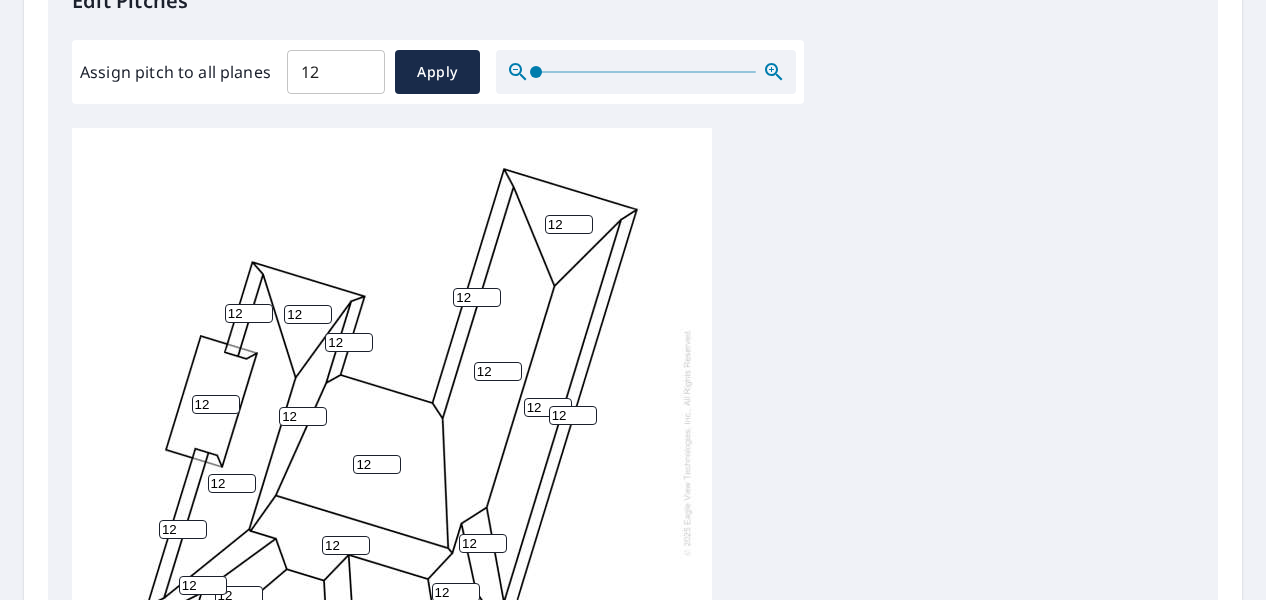 scroll, scrollTop: 20, scrollLeft: 0, axis: vertical 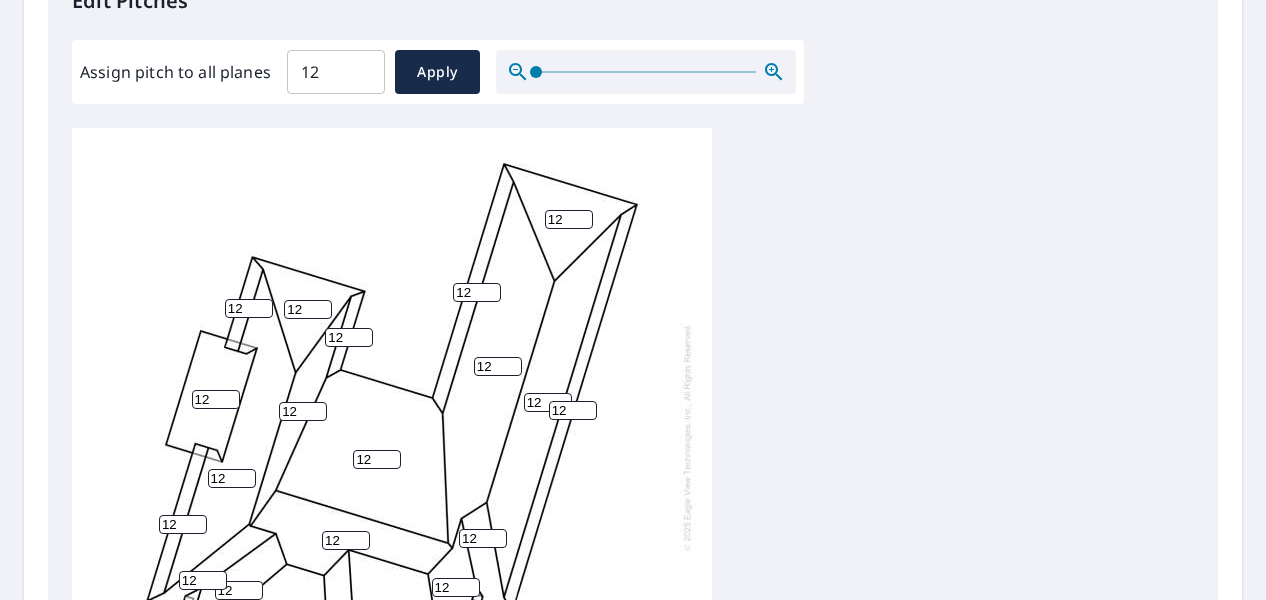click on "12" at bounding box center (249, 308) 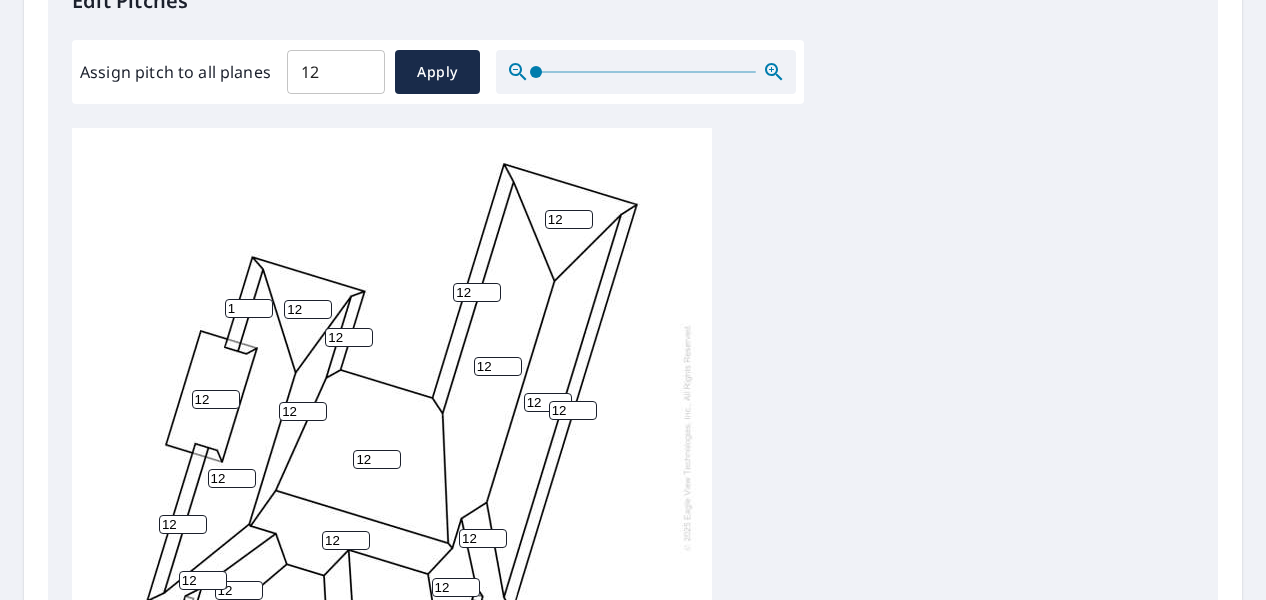 type on "12" 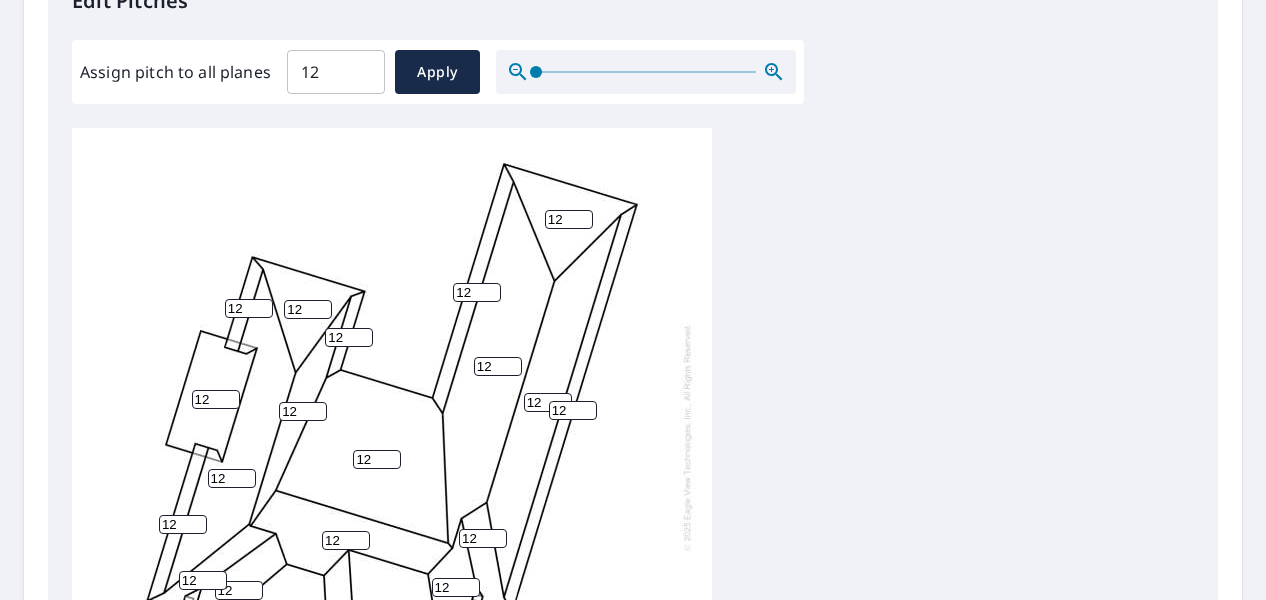 click on "12" at bounding box center (216, 399) 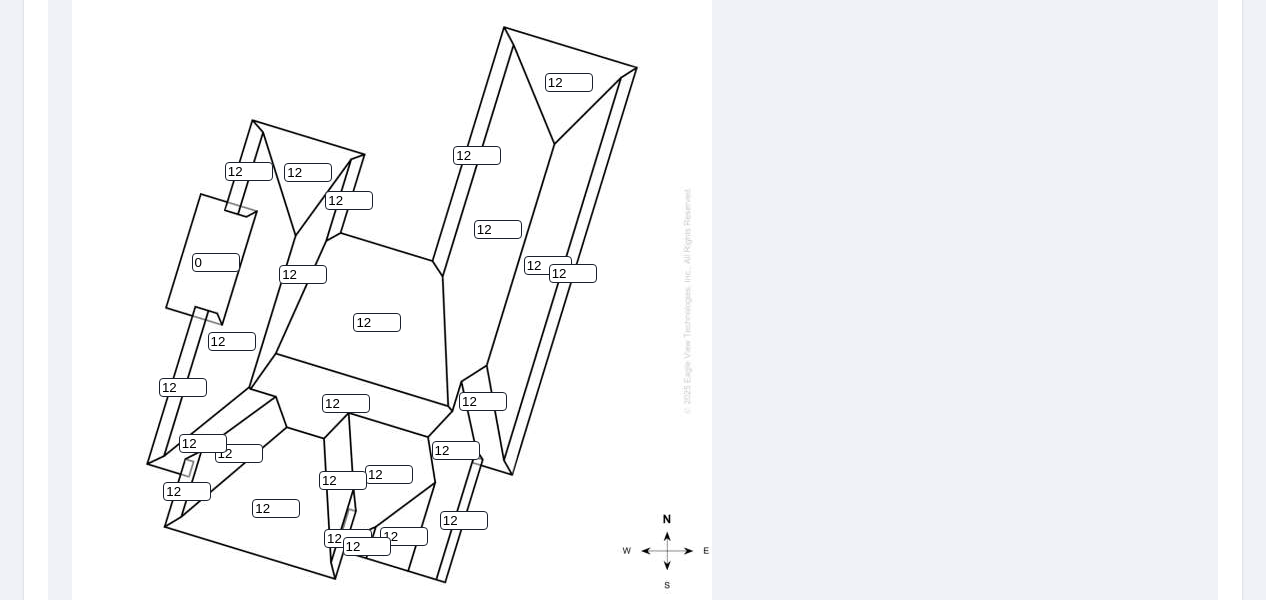 scroll, scrollTop: 713, scrollLeft: 0, axis: vertical 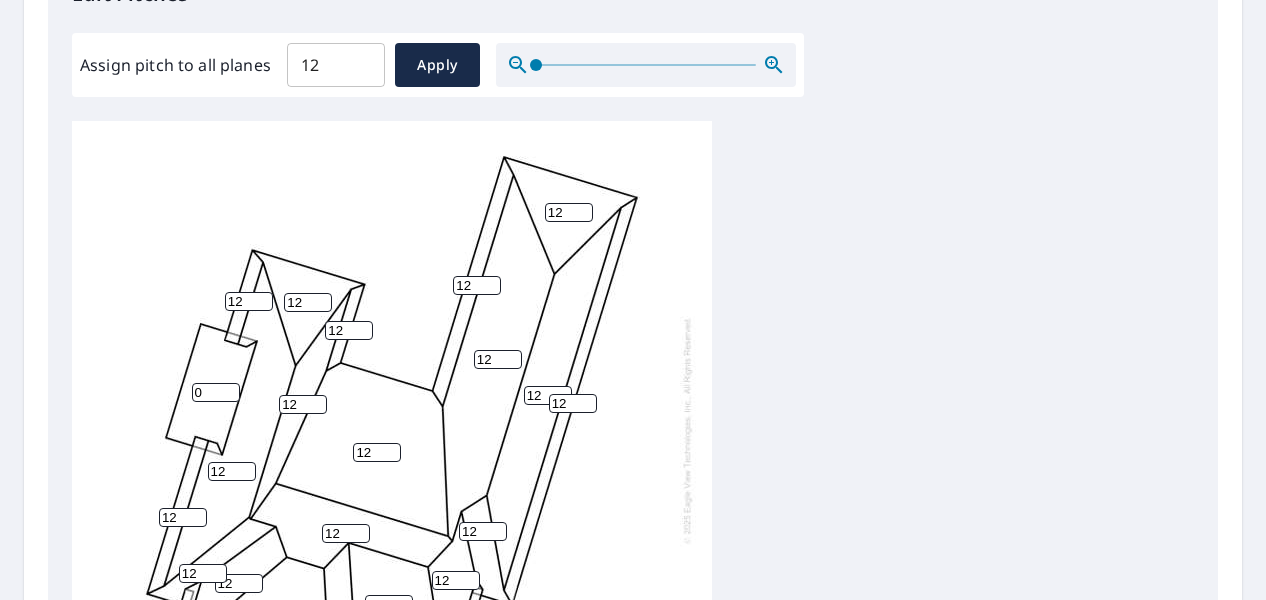 type on "0" 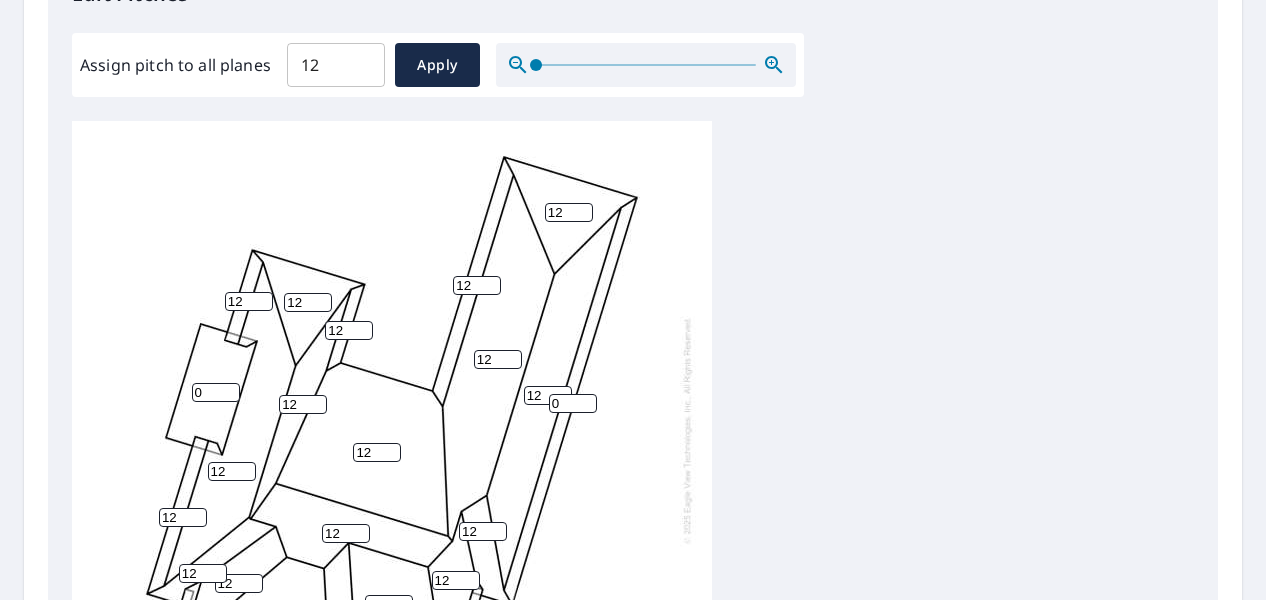 type on "0" 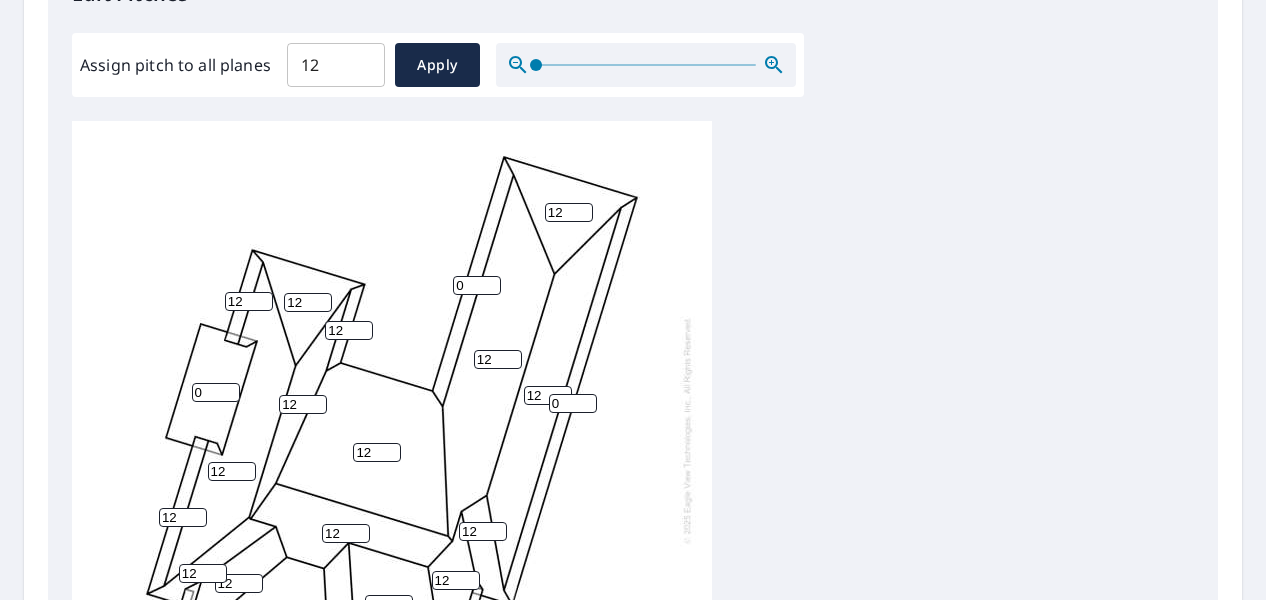 type on "0" 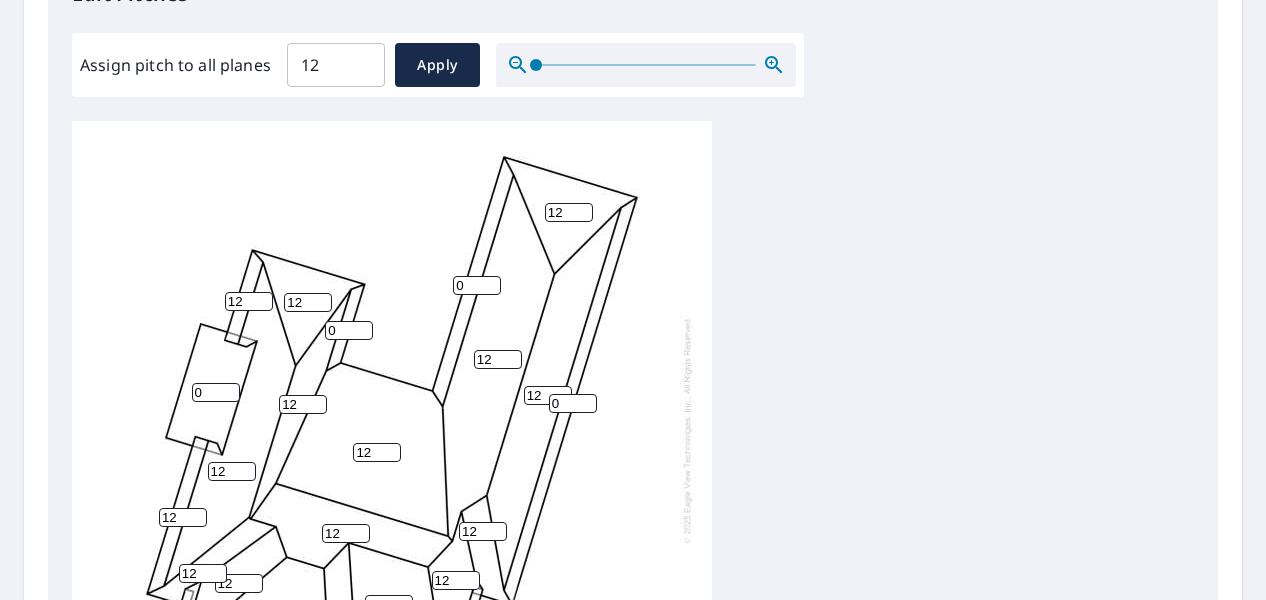 type on "0" 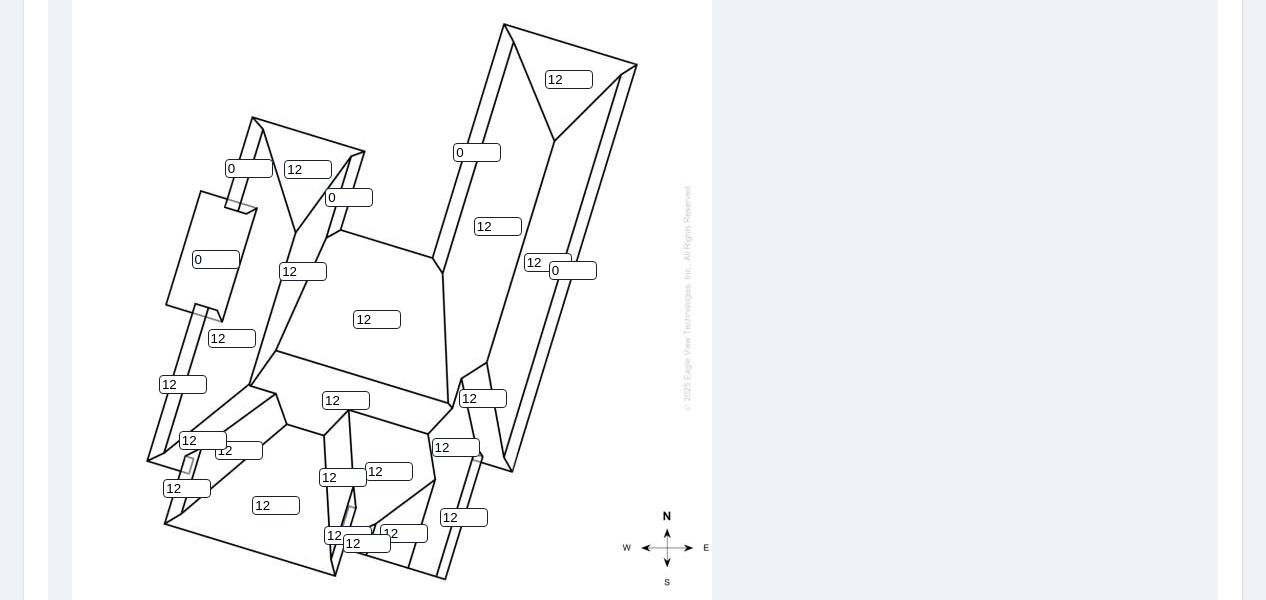 scroll, scrollTop: 716, scrollLeft: 0, axis: vertical 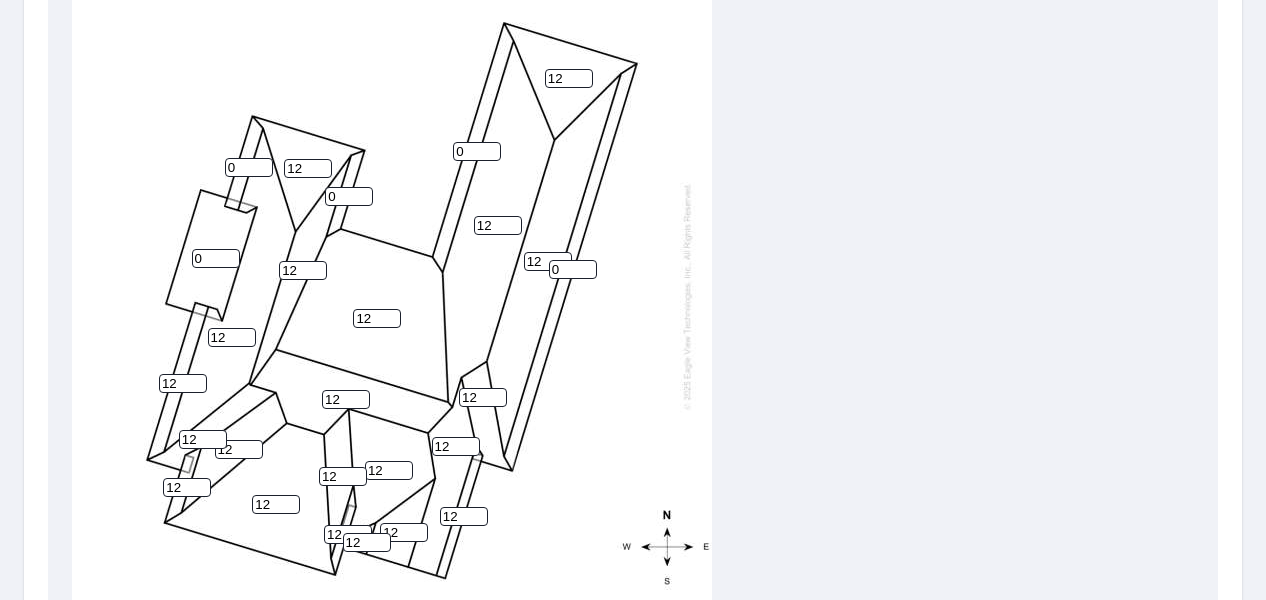 type on "0" 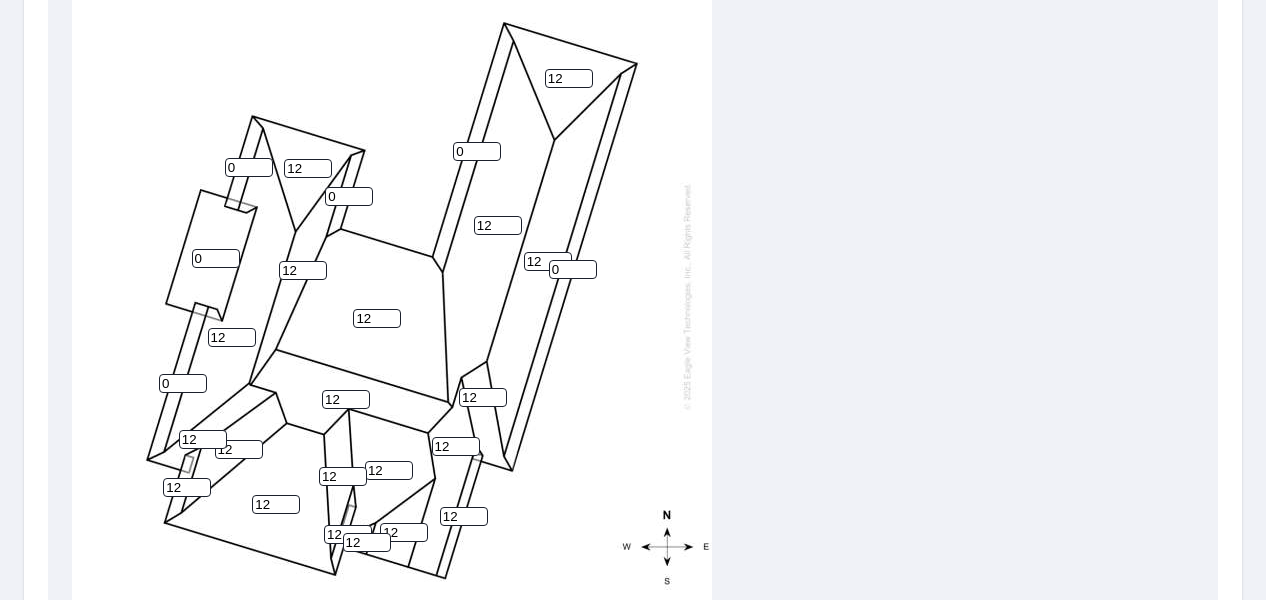 type on "0" 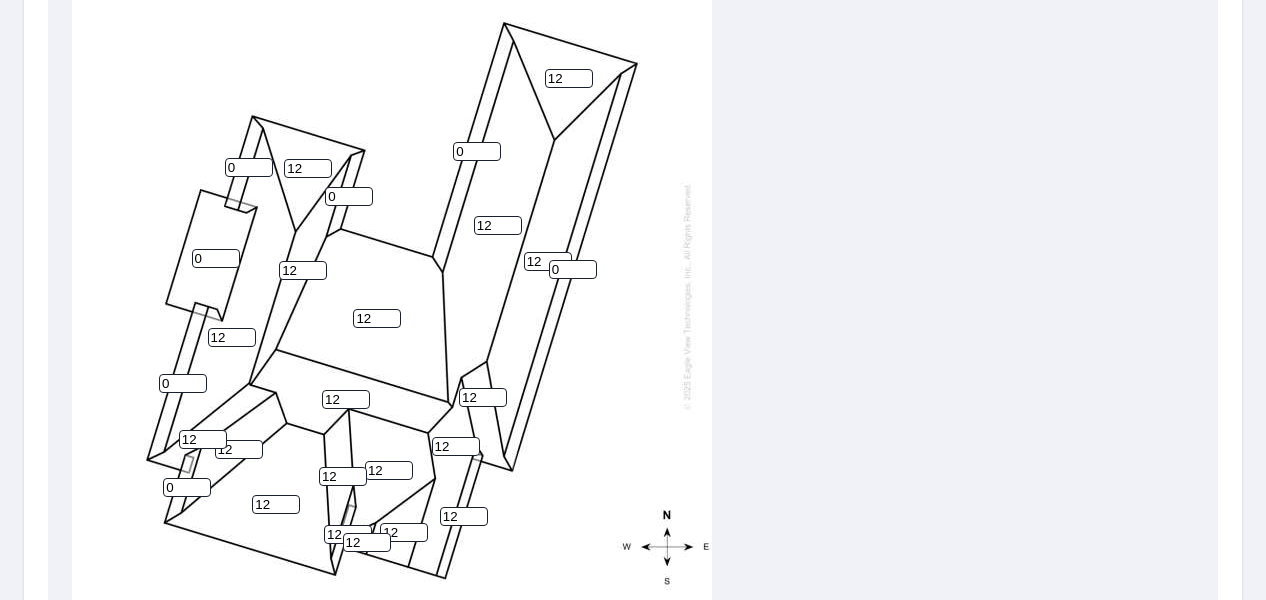 type on "0" 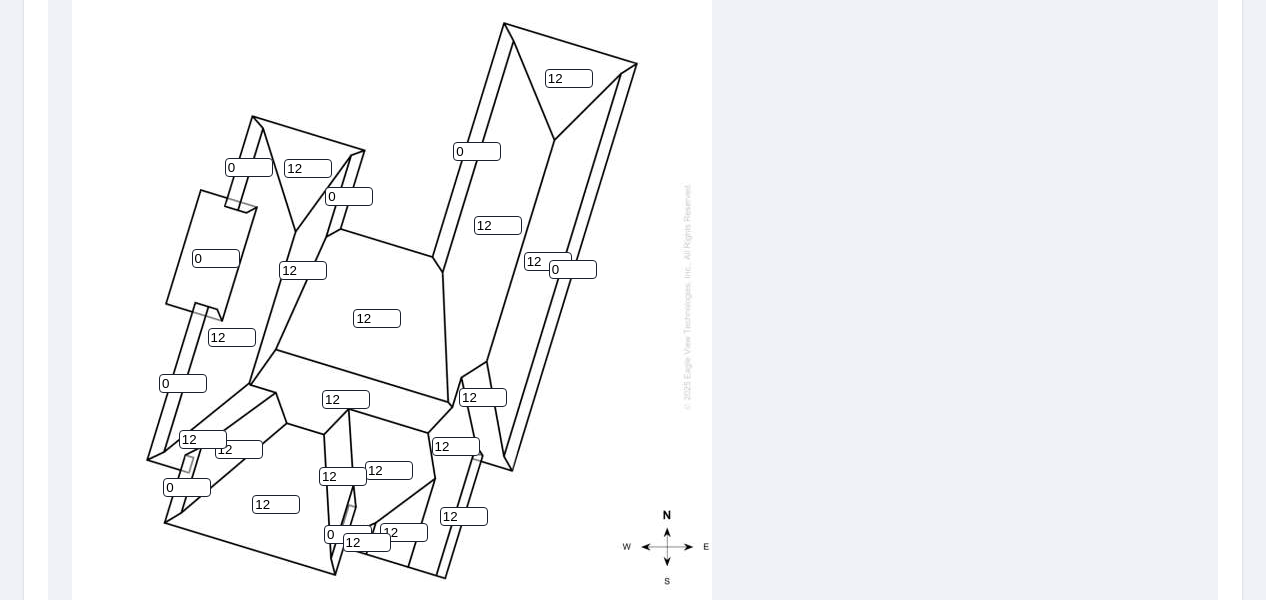 type on "0" 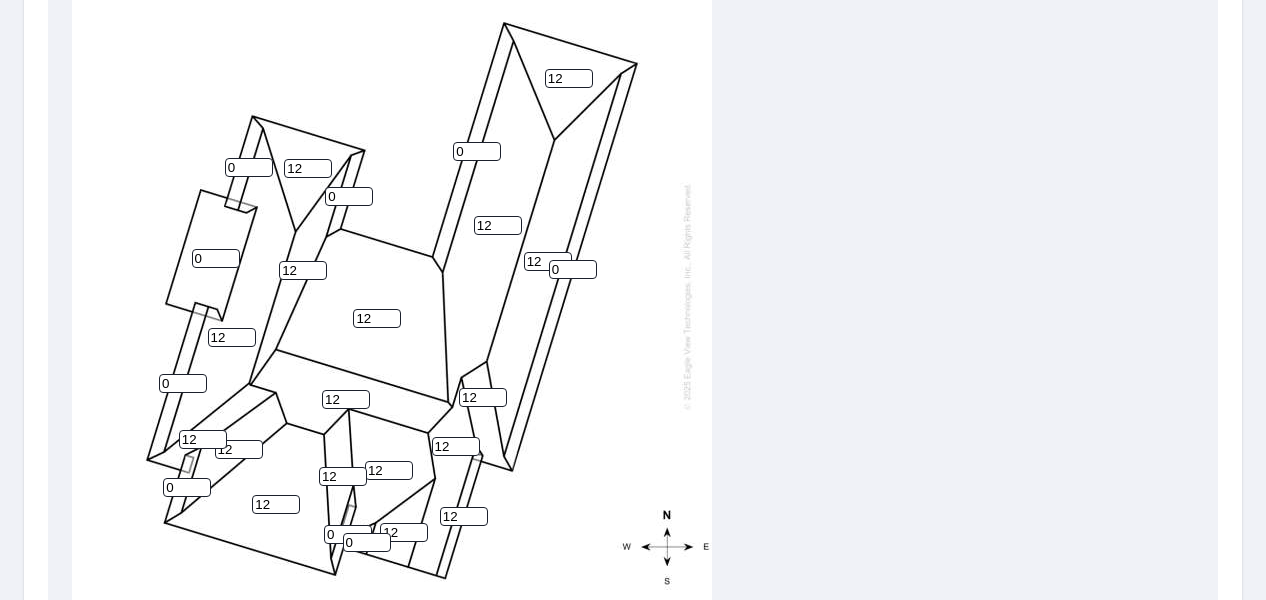 type on "0" 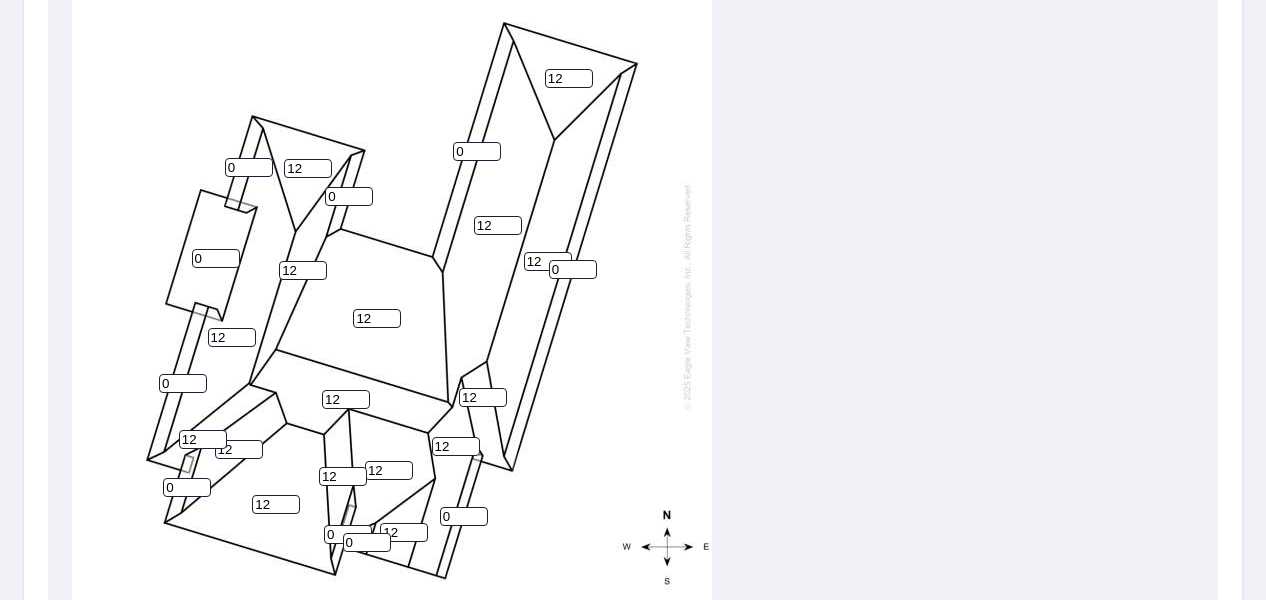 type on "0" 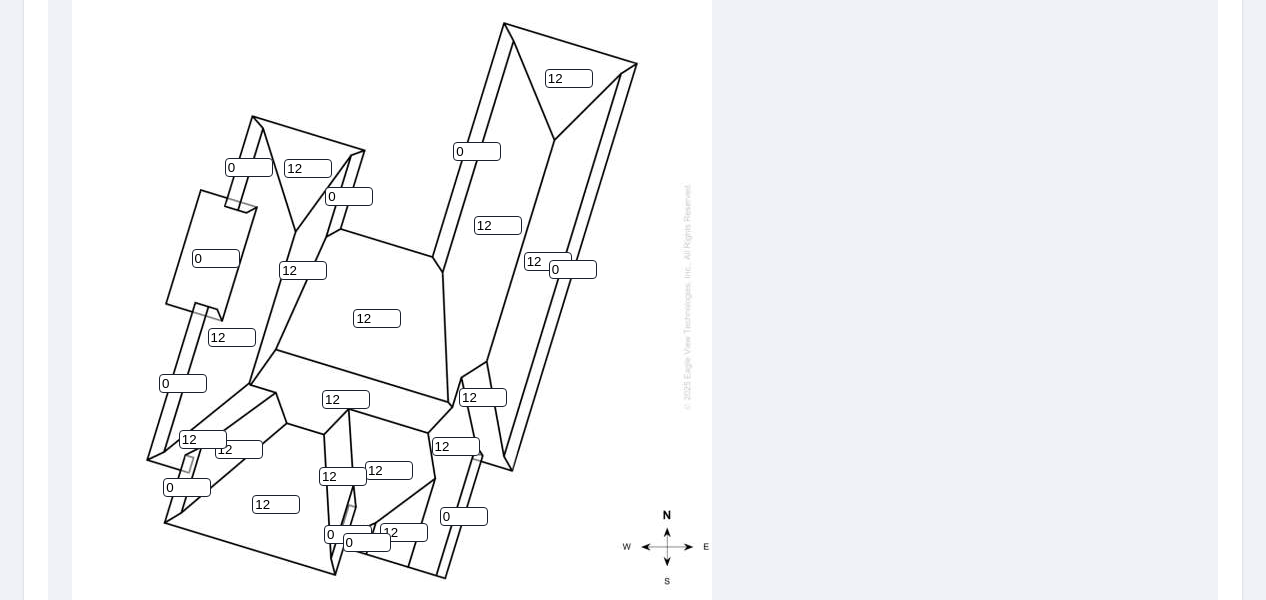 scroll, scrollTop: 0, scrollLeft: 0, axis: both 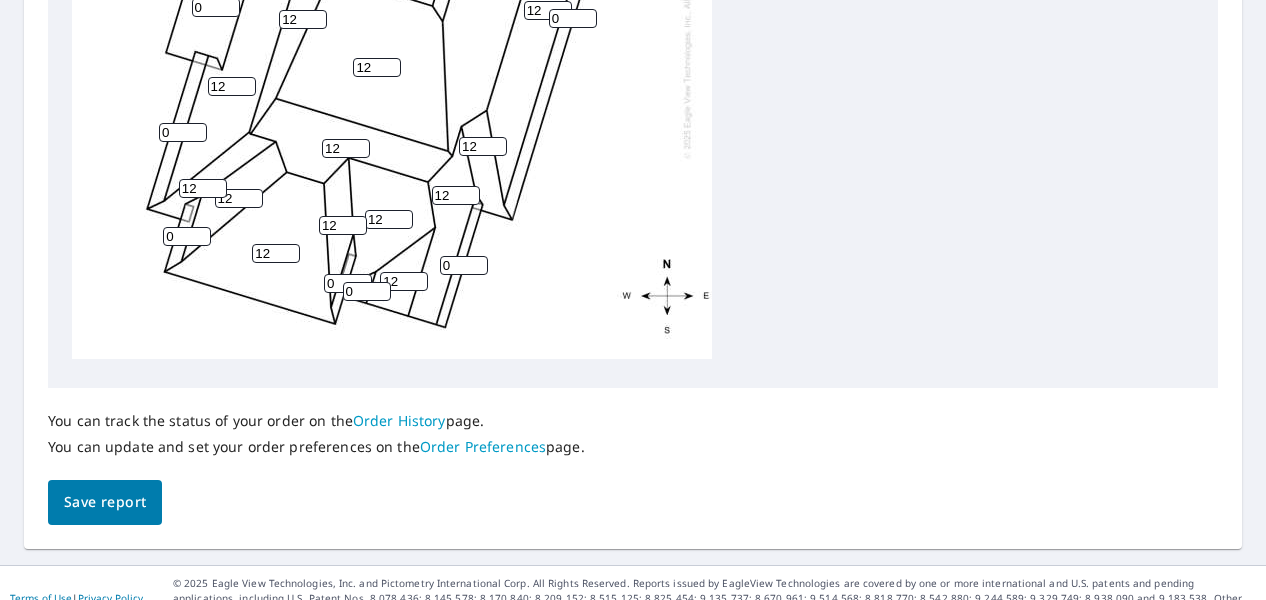 click on "Save report" at bounding box center [105, 502] 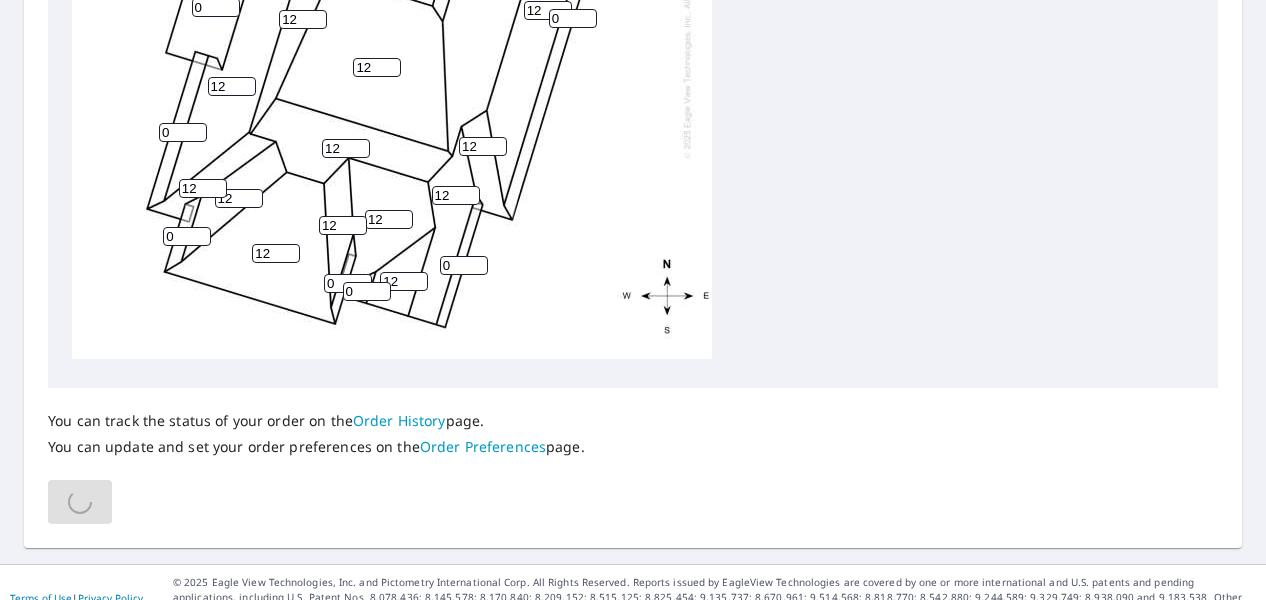 scroll, scrollTop: 0, scrollLeft: 0, axis: both 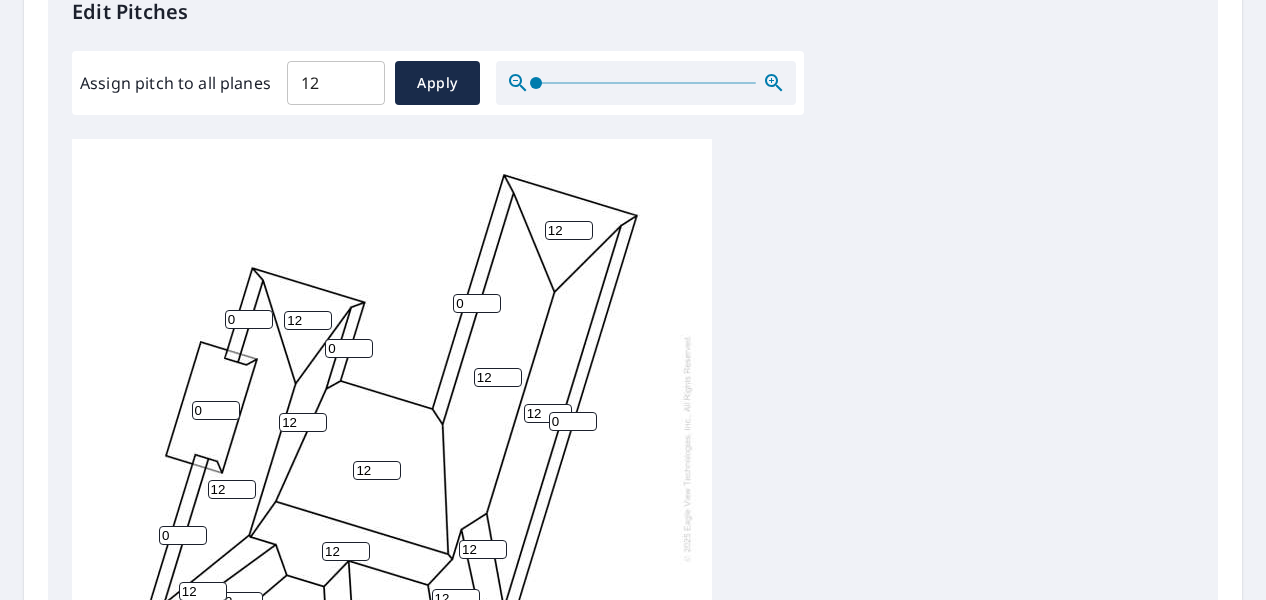 click on "12" at bounding box center [377, 470] 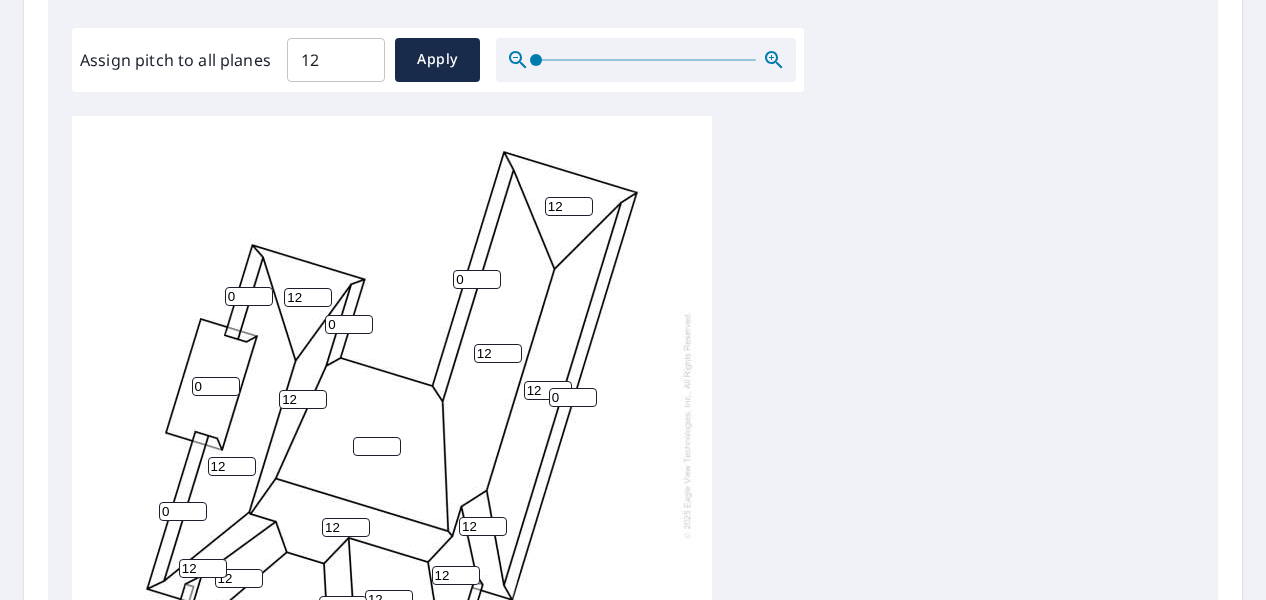 scroll, scrollTop: 756, scrollLeft: 0, axis: vertical 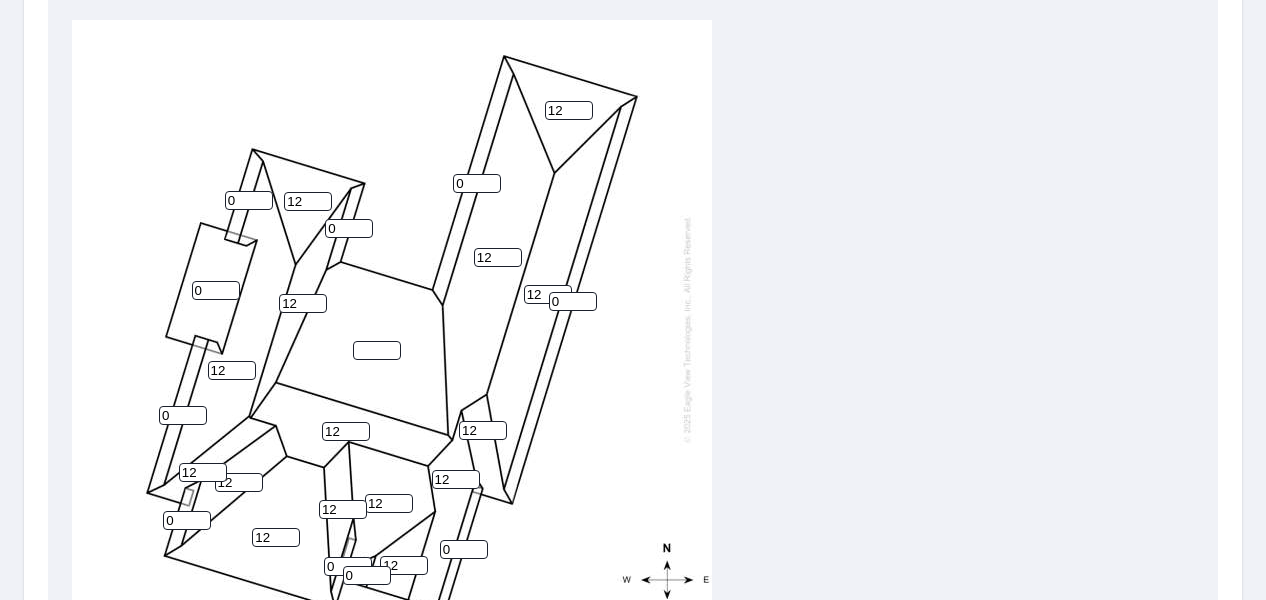 type 